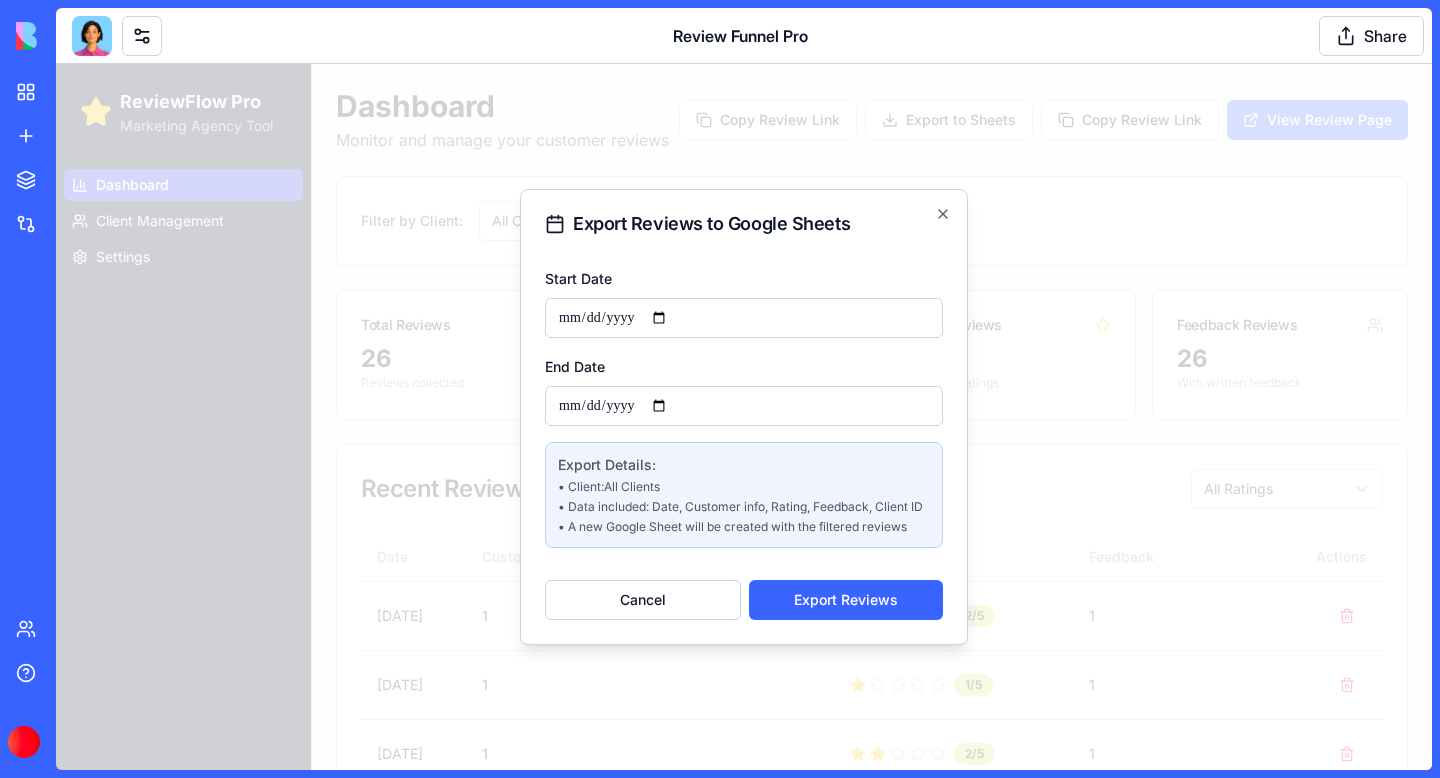 scroll, scrollTop: 0, scrollLeft: 0, axis: both 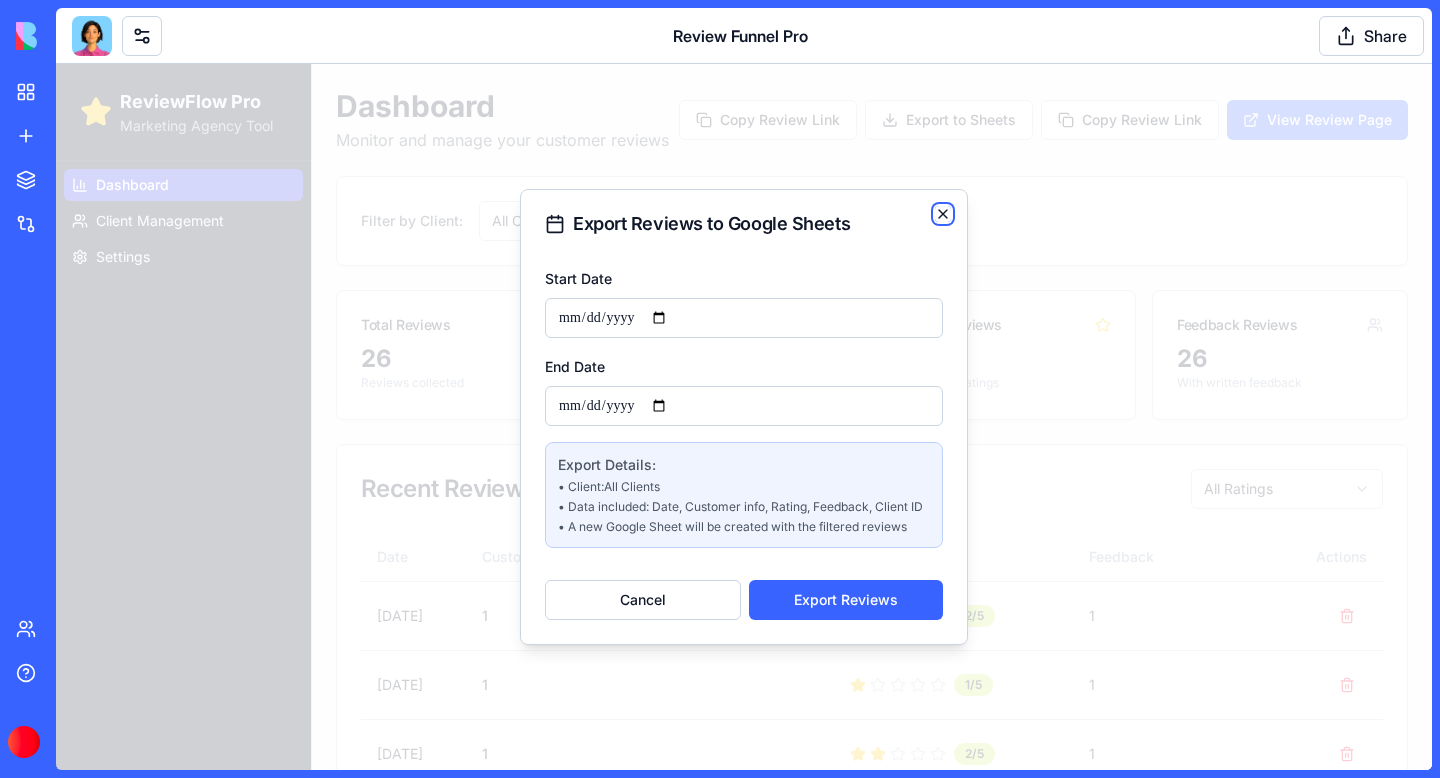 click 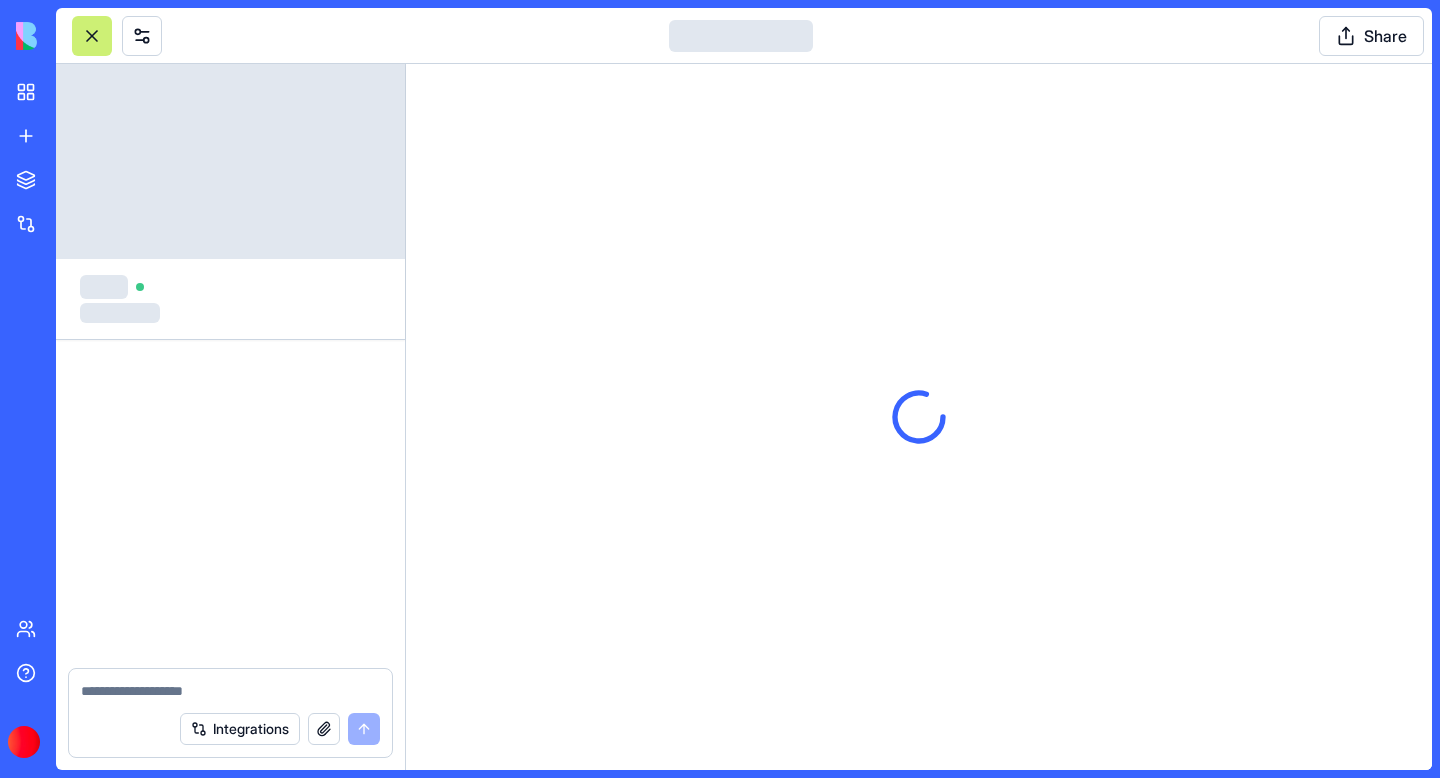 scroll, scrollTop: 0, scrollLeft: 0, axis: both 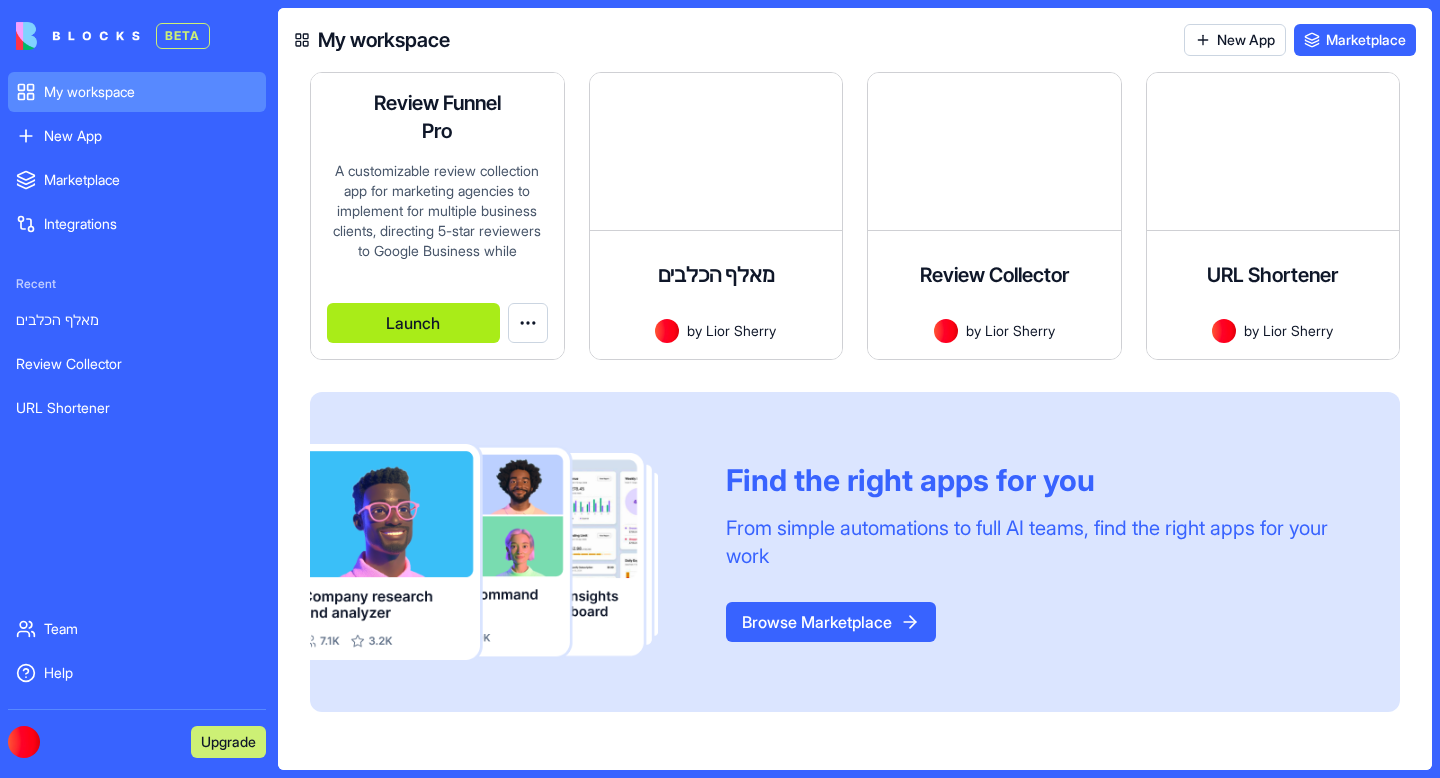 click on "Launch" at bounding box center [413, 323] 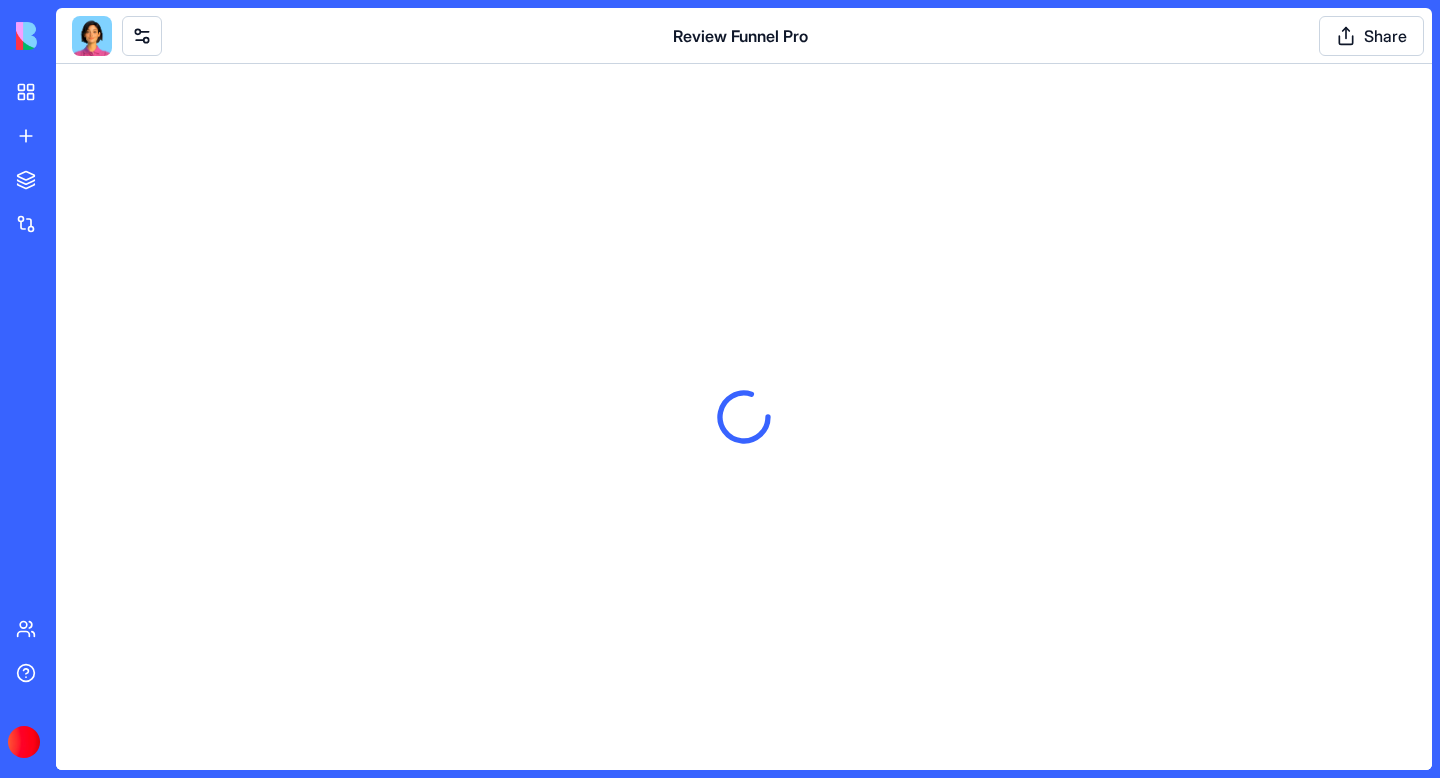 scroll, scrollTop: 0, scrollLeft: 0, axis: both 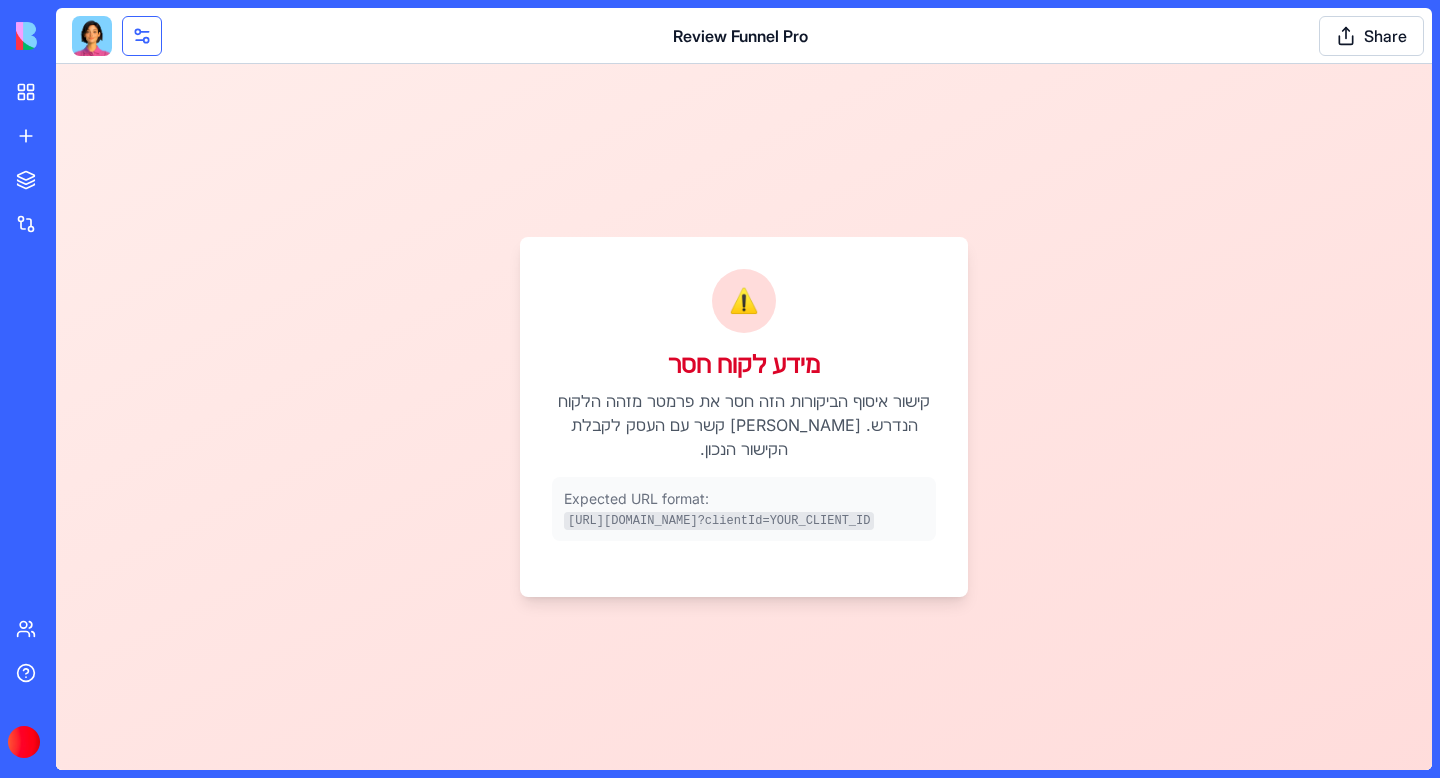 click at bounding box center [142, 36] 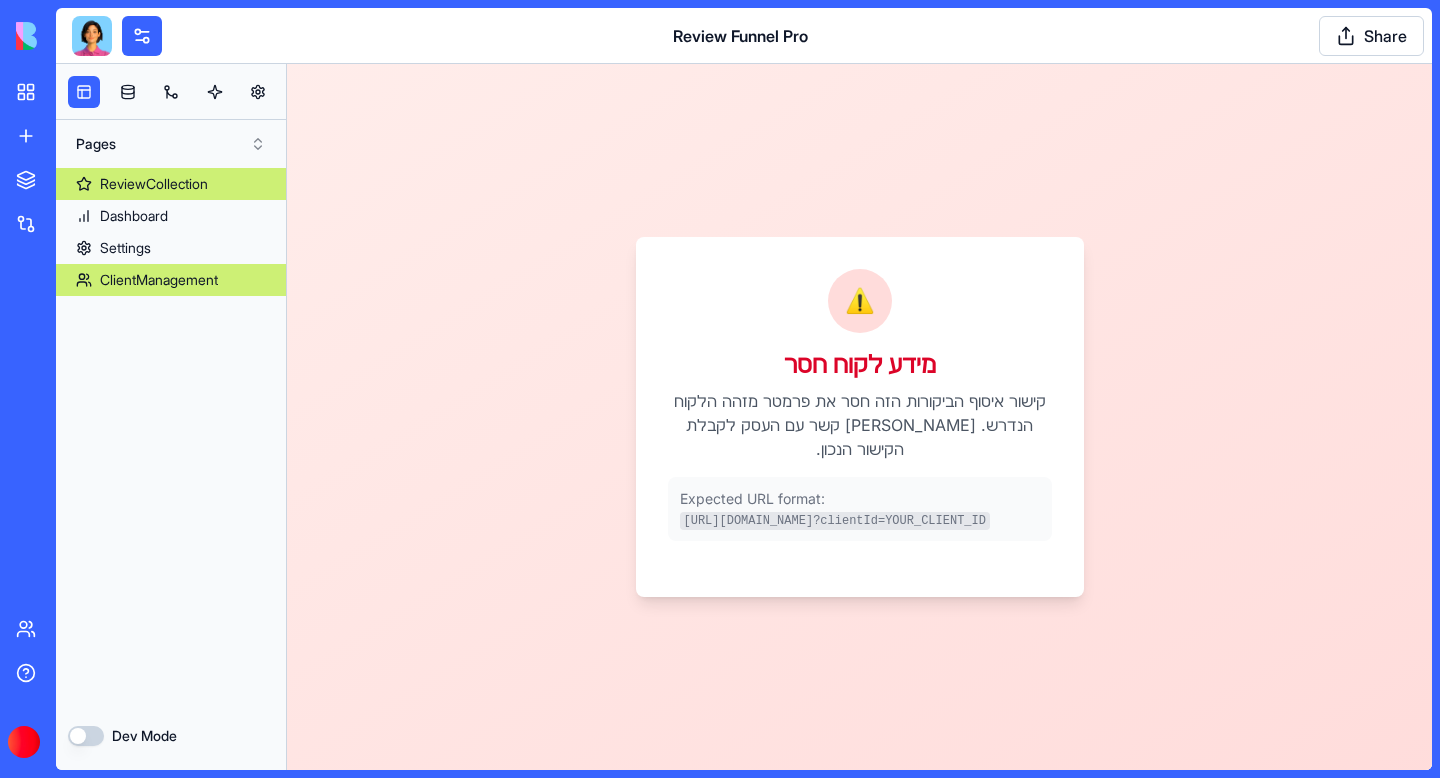 click on "ClientManagement" at bounding box center [159, 280] 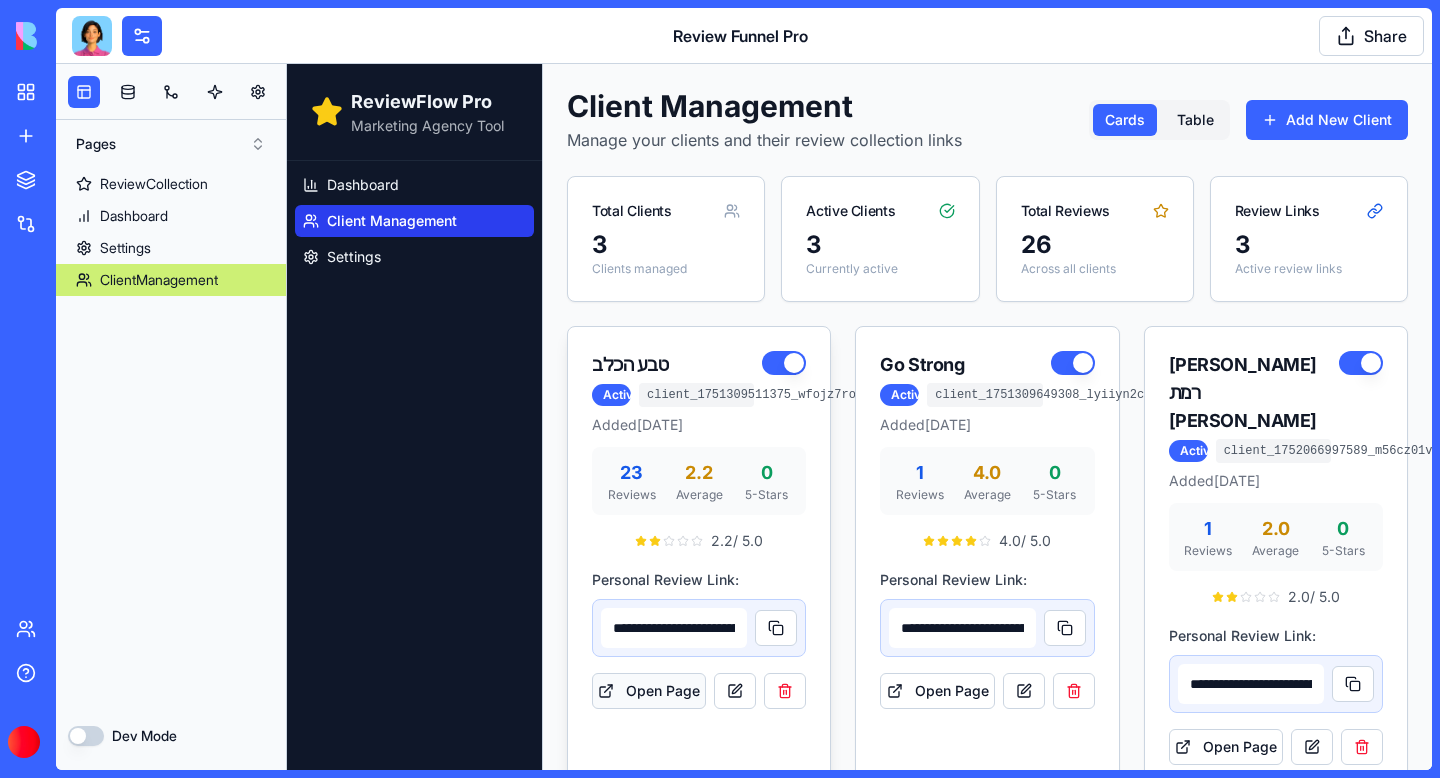 click on "Open Page" at bounding box center (649, 691) 